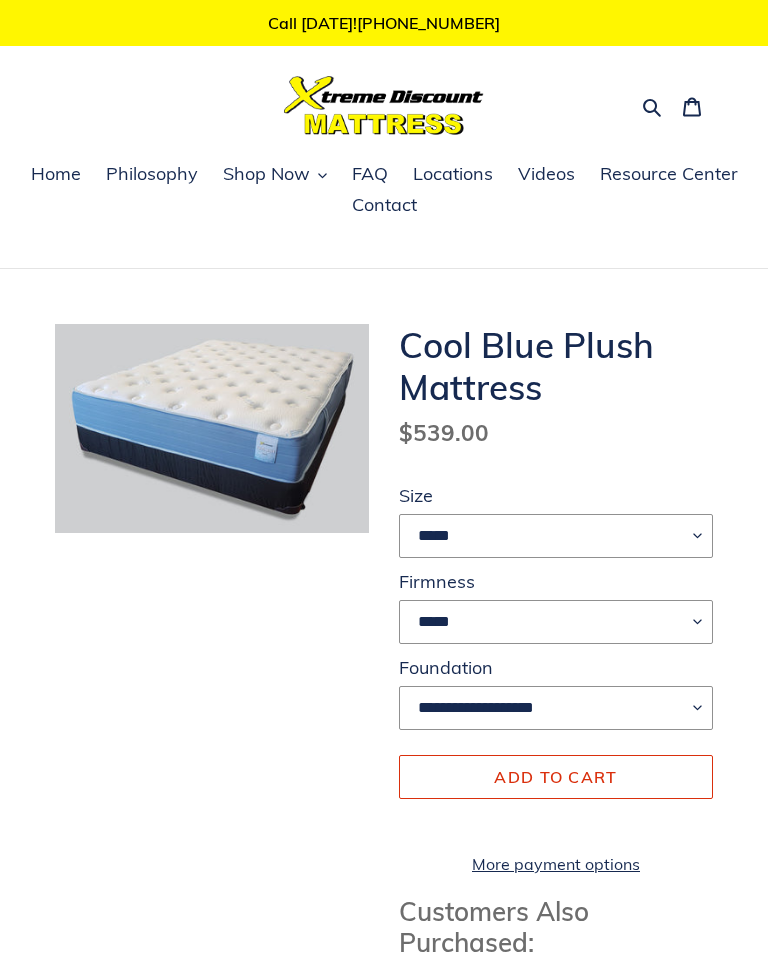 select on "*****" 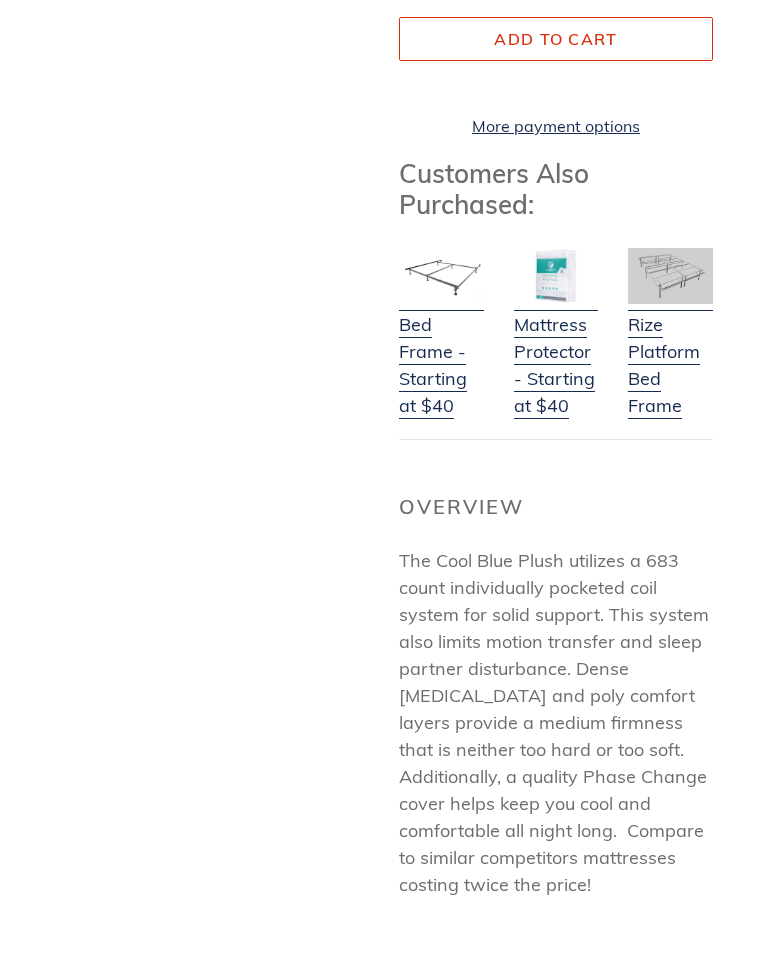 scroll, scrollTop: 739, scrollLeft: 0, axis: vertical 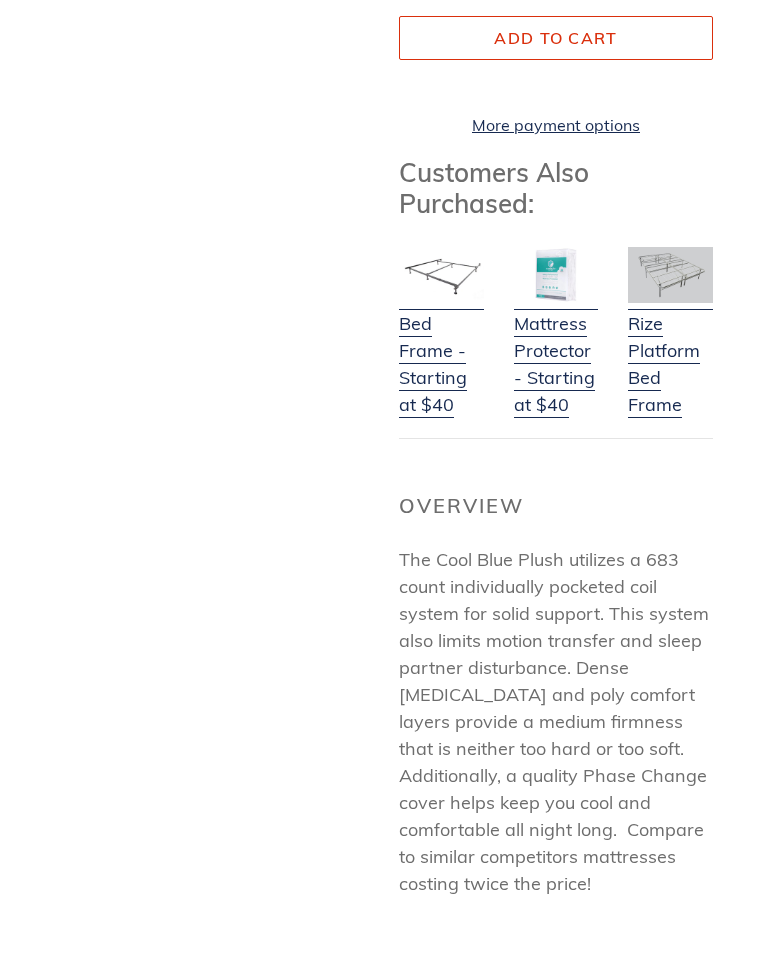 click on "The Cool Blue Plush utilizes a 683 count individually pocketed coil system for solid support. This system also limits motion transfer and sleep partner disturbance. Dense Memory foam and poly comfort layers provide a medium firmness that is neither too hard or too soft. Additionally, a quality Phase Change cover helps keep you cool and comfortable all night long.  Compare to similar competitors mattresses costing twice the price!" at bounding box center [554, 721] 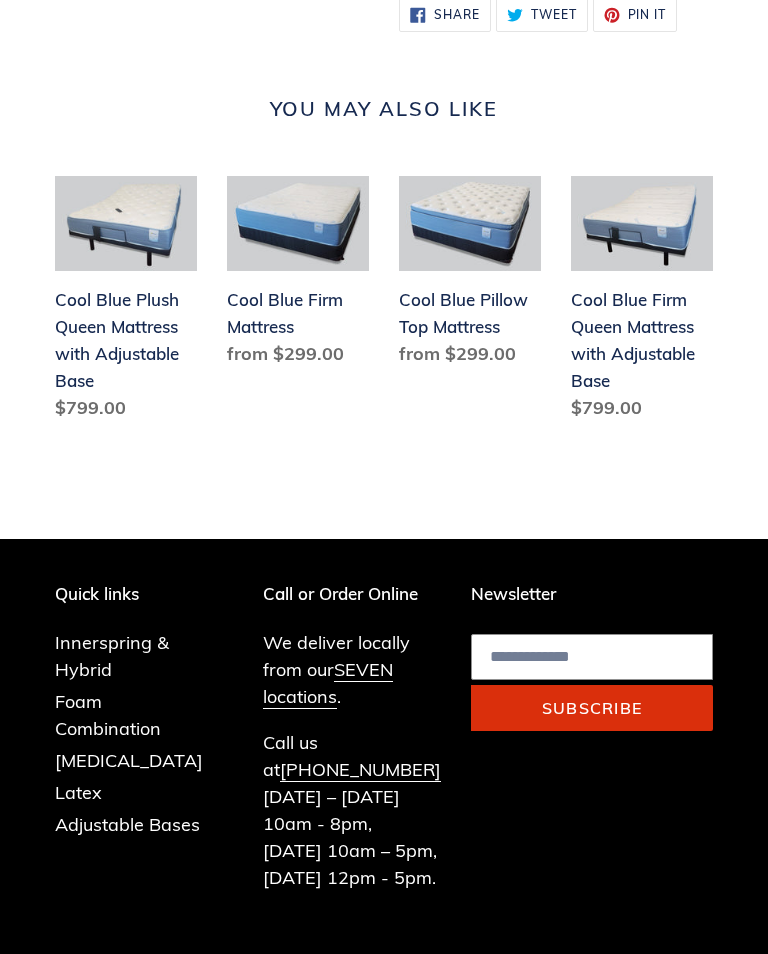 scroll, scrollTop: 2672, scrollLeft: 0, axis: vertical 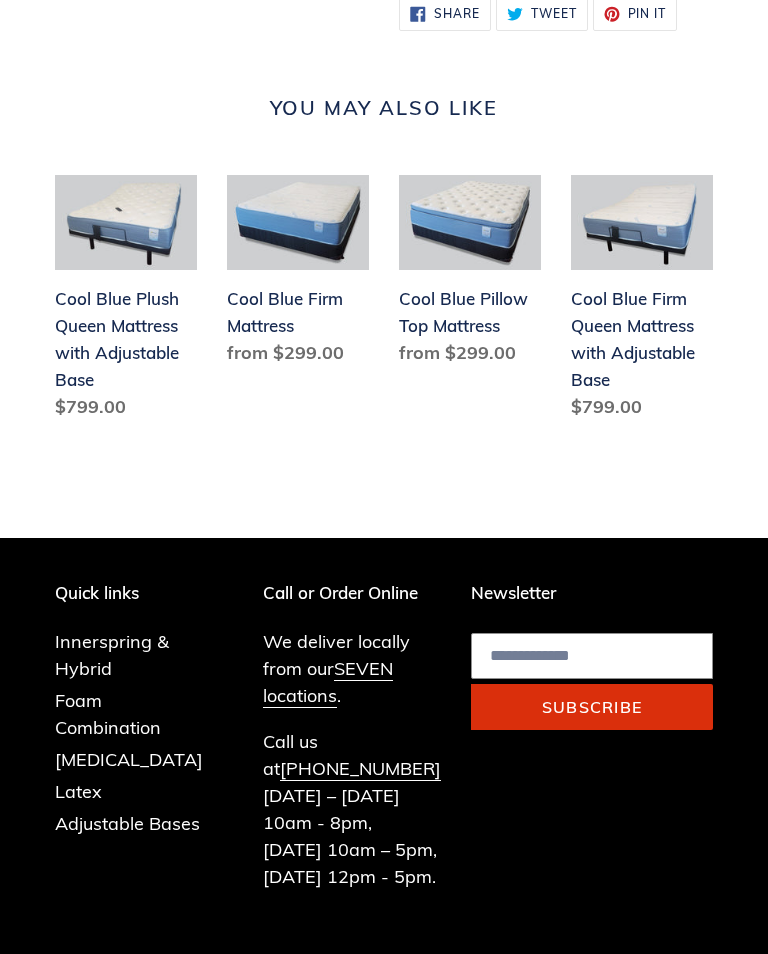 click on "Call or Order Online" at bounding box center (352, 593) 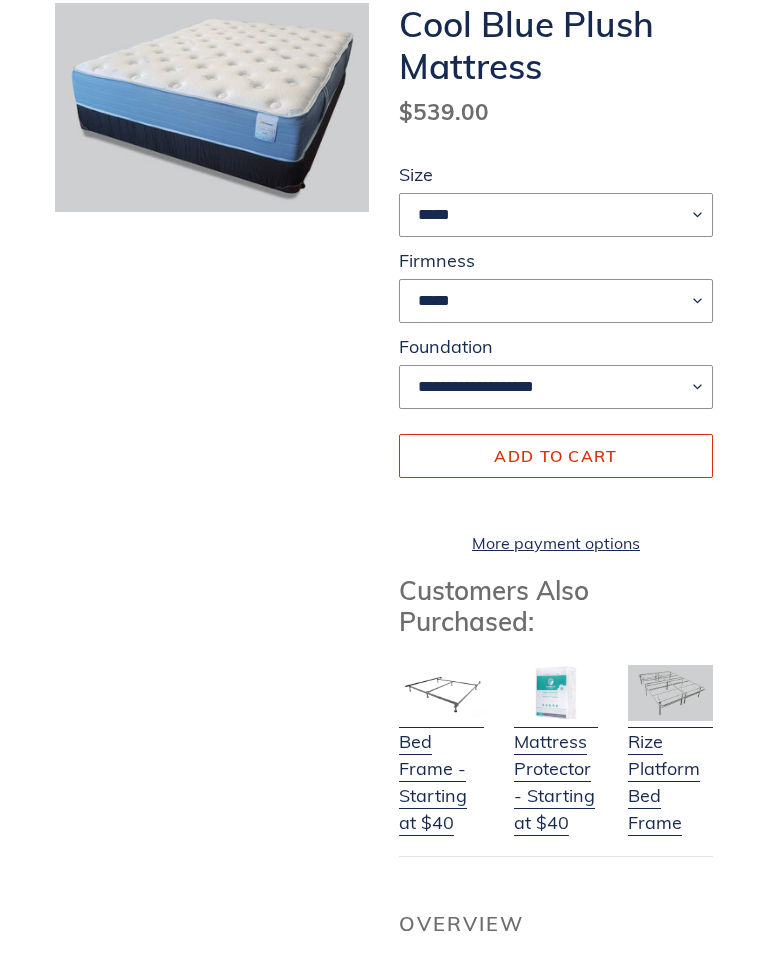 scroll, scrollTop: 320, scrollLeft: 0, axis: vertical 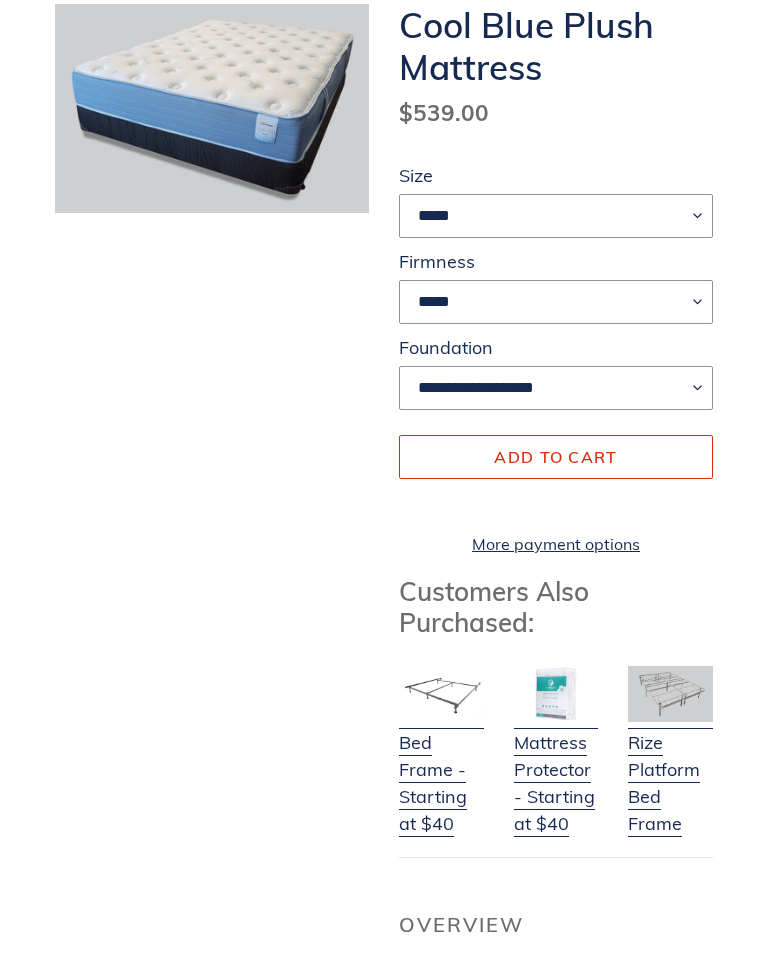 click on "Add to cart" at bounding box center (555, 457) 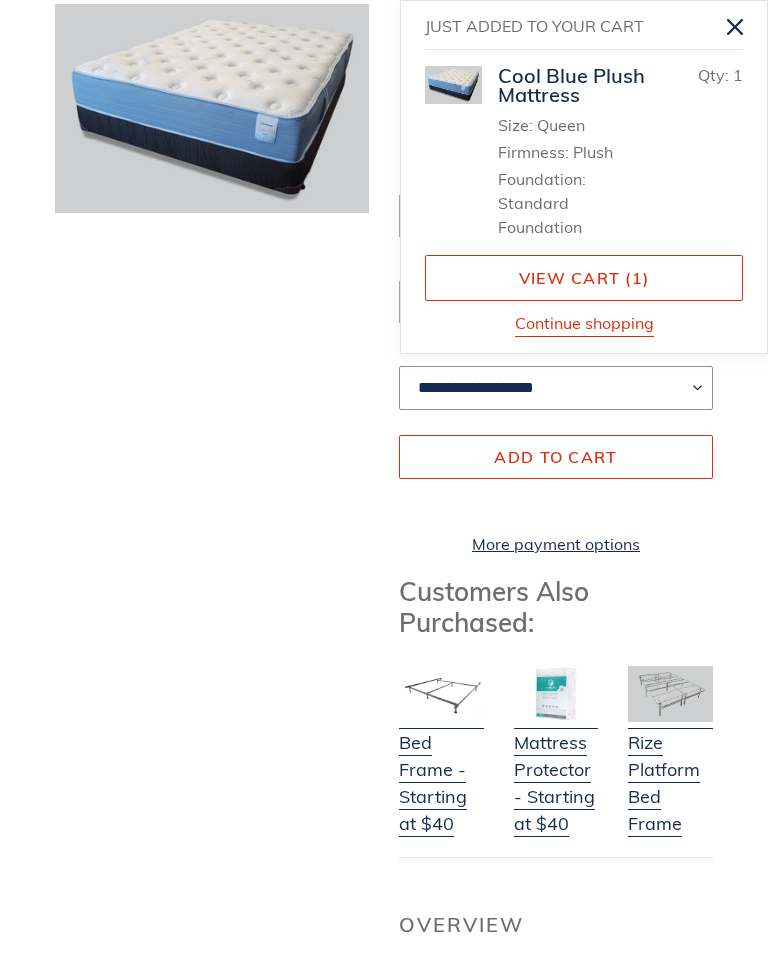 click on "View cart ( 1 )" at bounding box center (584, 278) 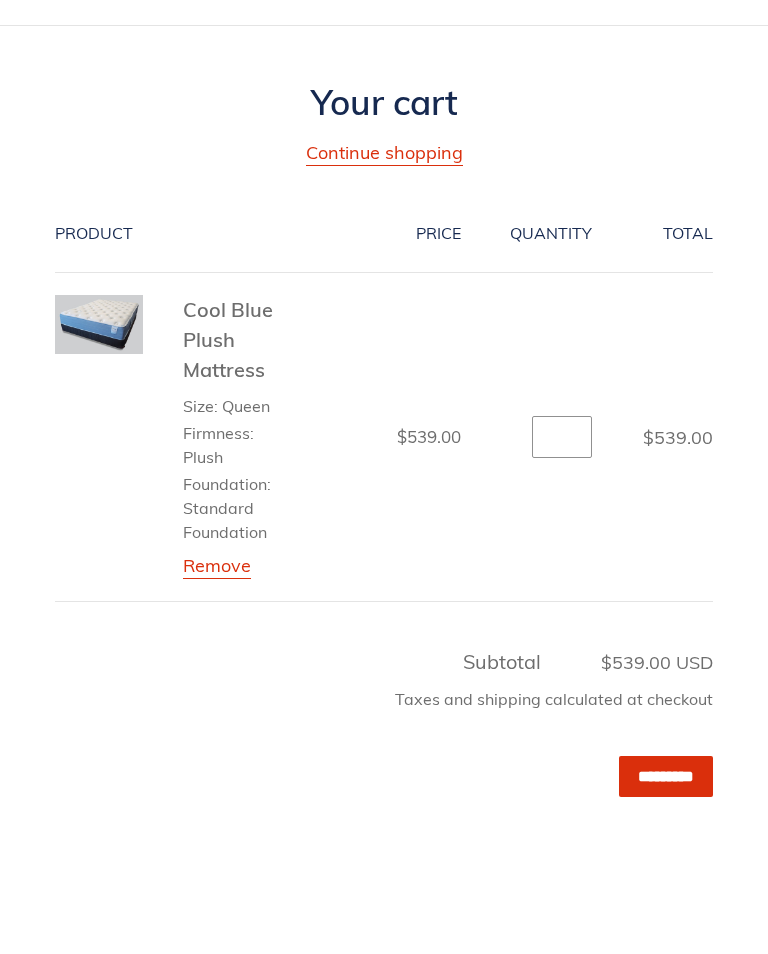 scroll, scrollTop: 243, scrollLeft: 0, axis: vertical 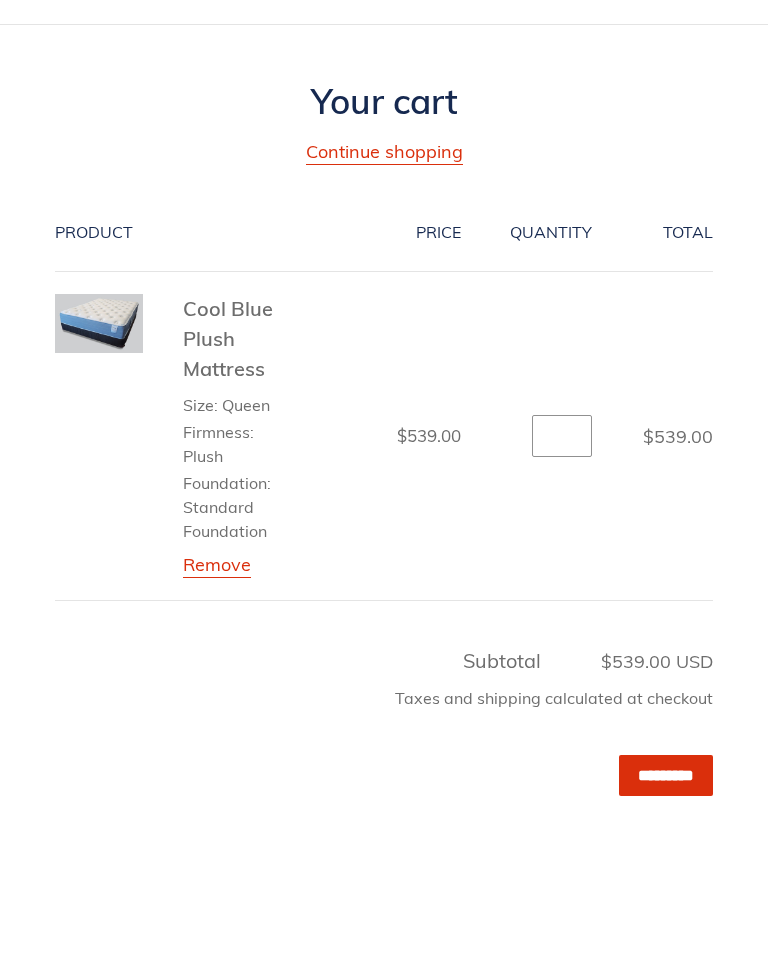 click on "*********" at bounding box center (666, 776) 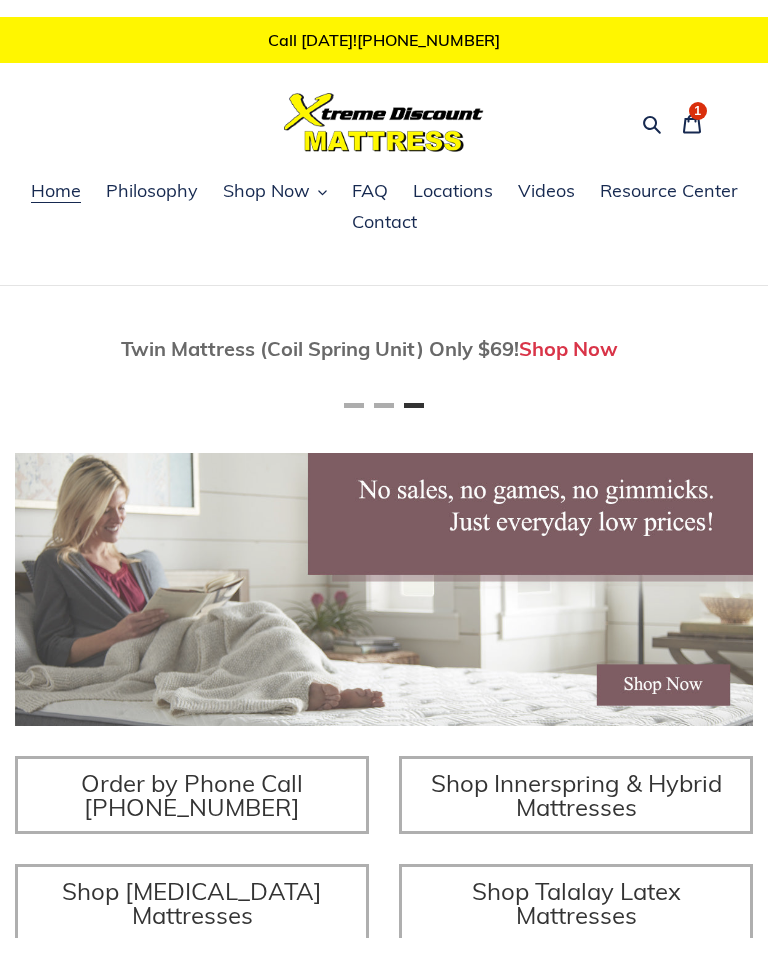 scroll, scrollTop: 0, scrollLeft: 0, axis: both 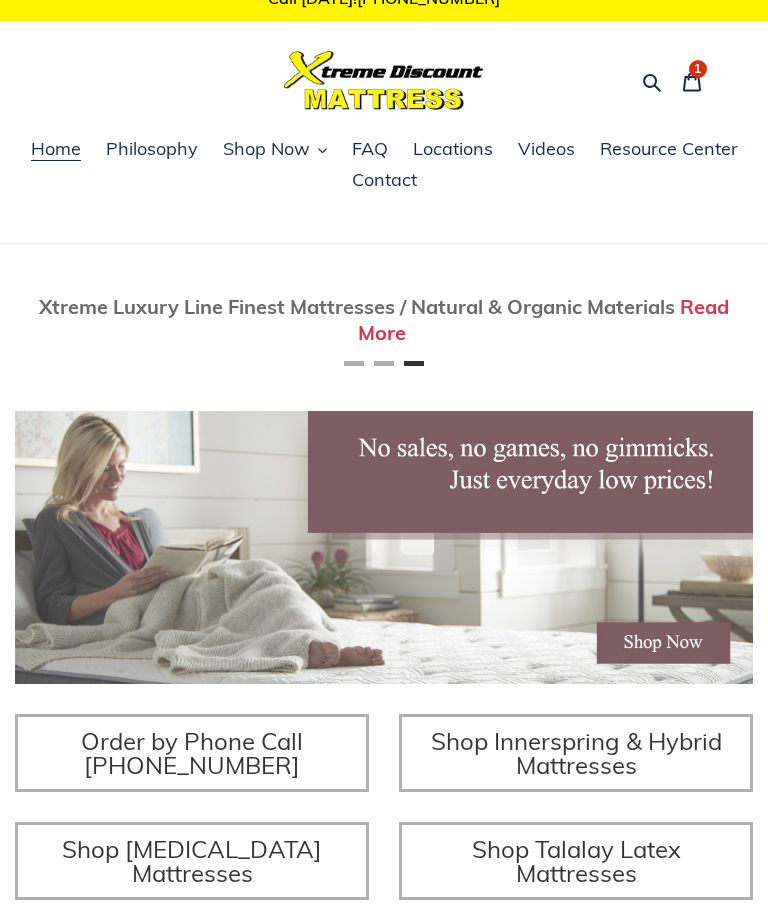 click on "Locations" at bounding box center [453, 149] 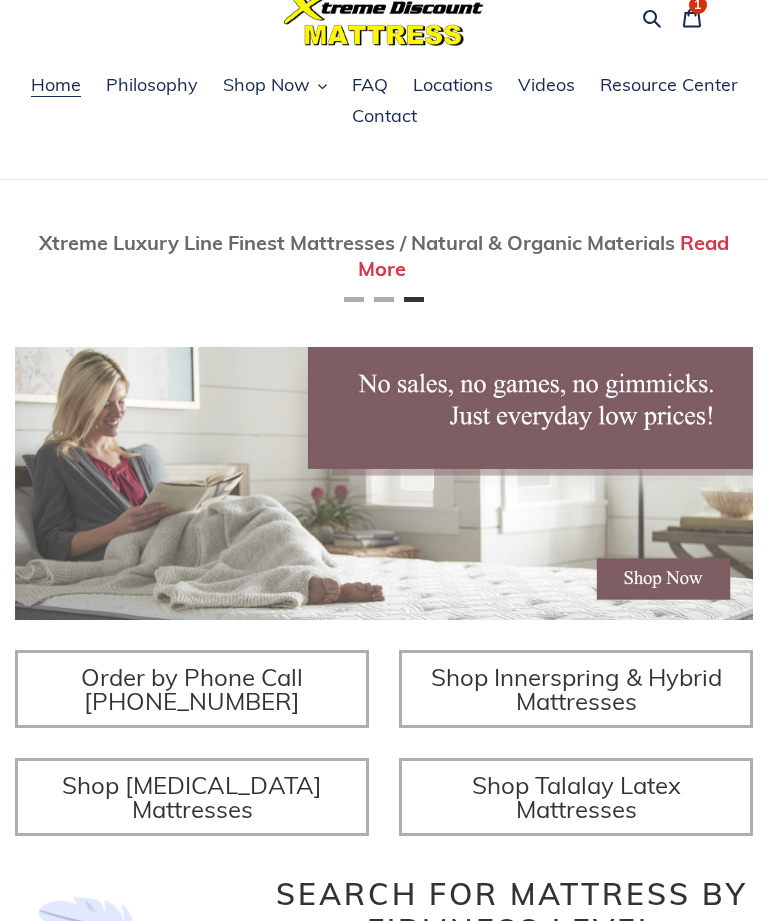 scroll, scrollTop: 0, scrollLeft: 1476, axis: horizontal 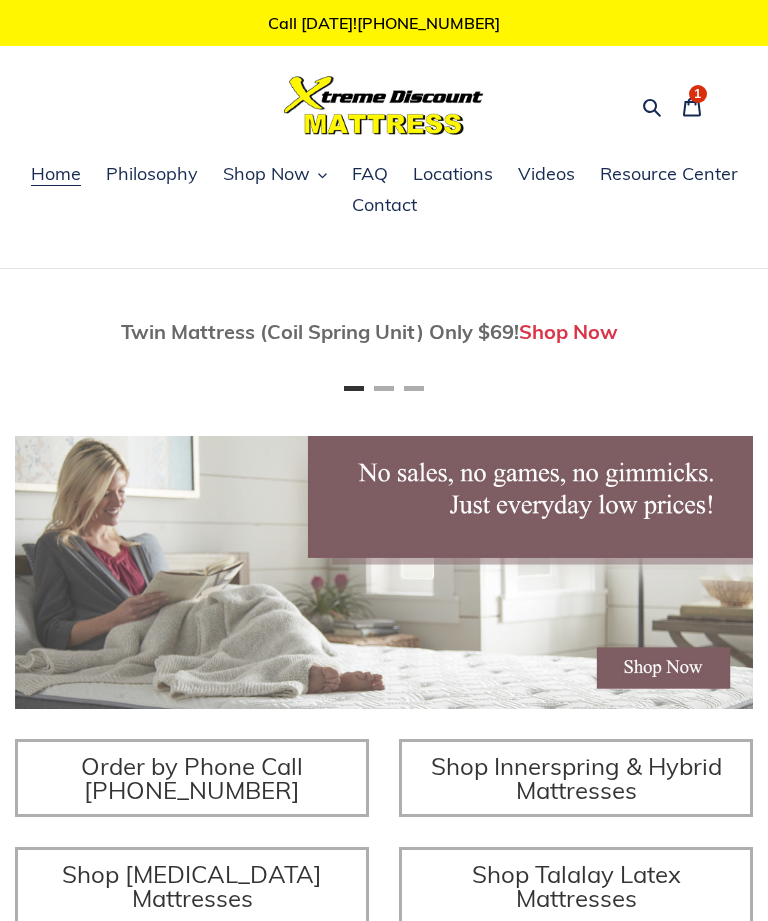 click on "Shop Now" at bounding box center (266, 174) 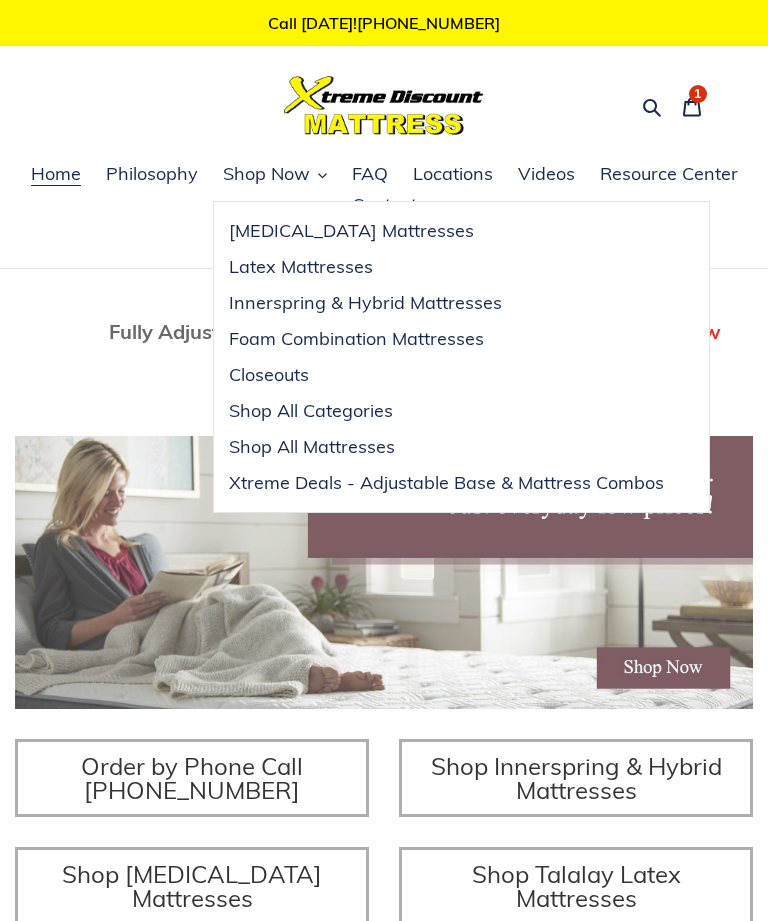 scroll, scrollTop: 0, scrollLeft: 738, axis: horizontal 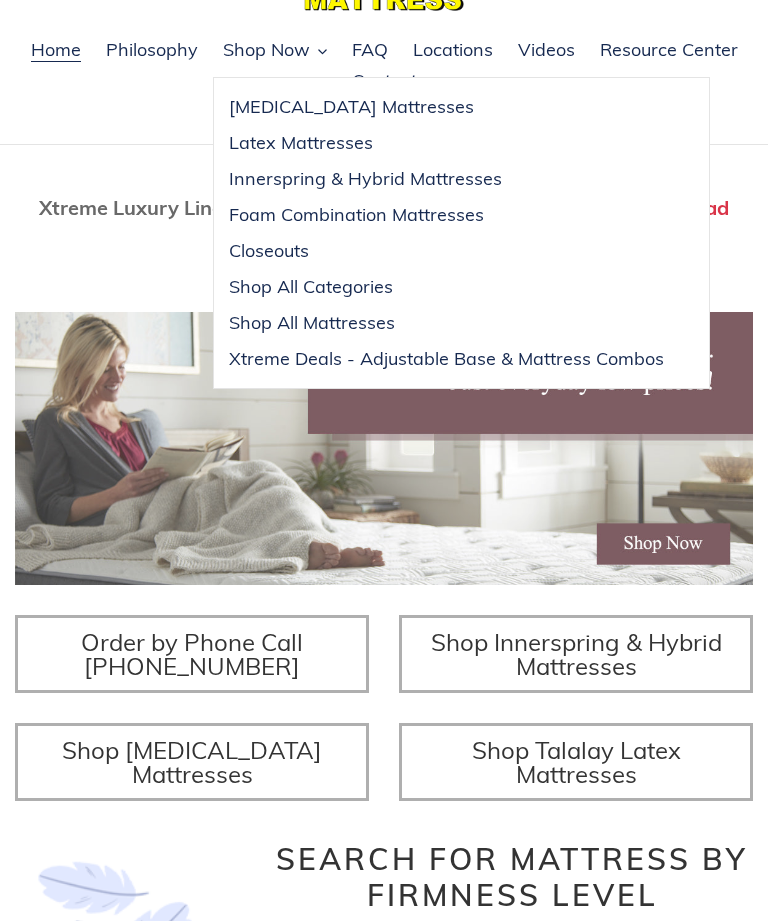 click on "Closeouts" at bounding box center (269, 252) 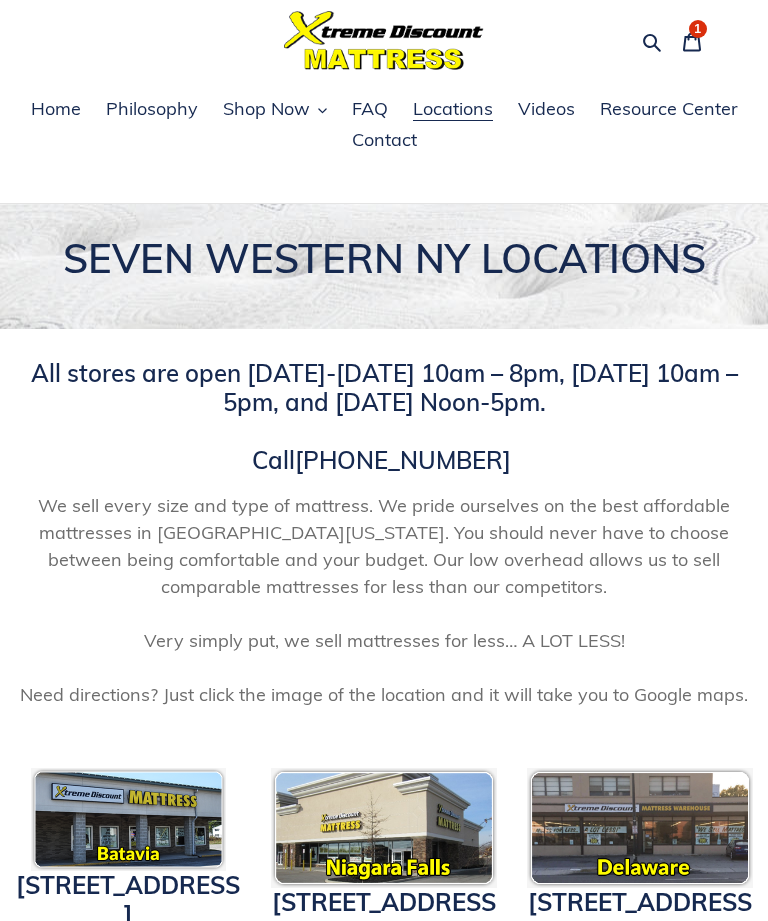 scroll, scrollTop: 0, scrollLeft: 0, axis: both 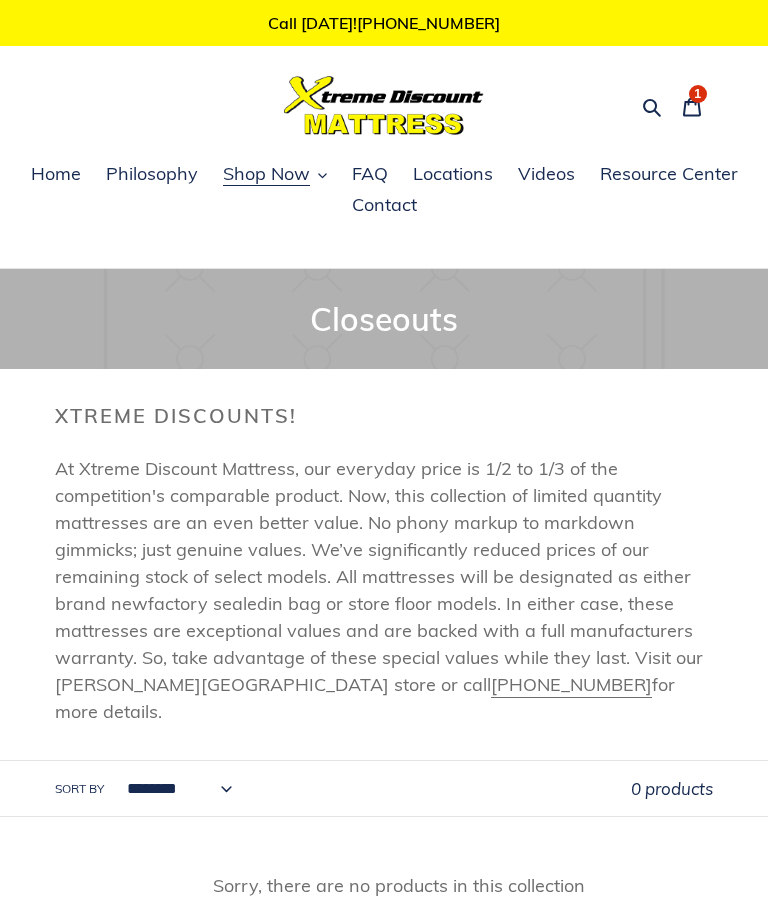 click on "Home" at bounding box center (56, 174) 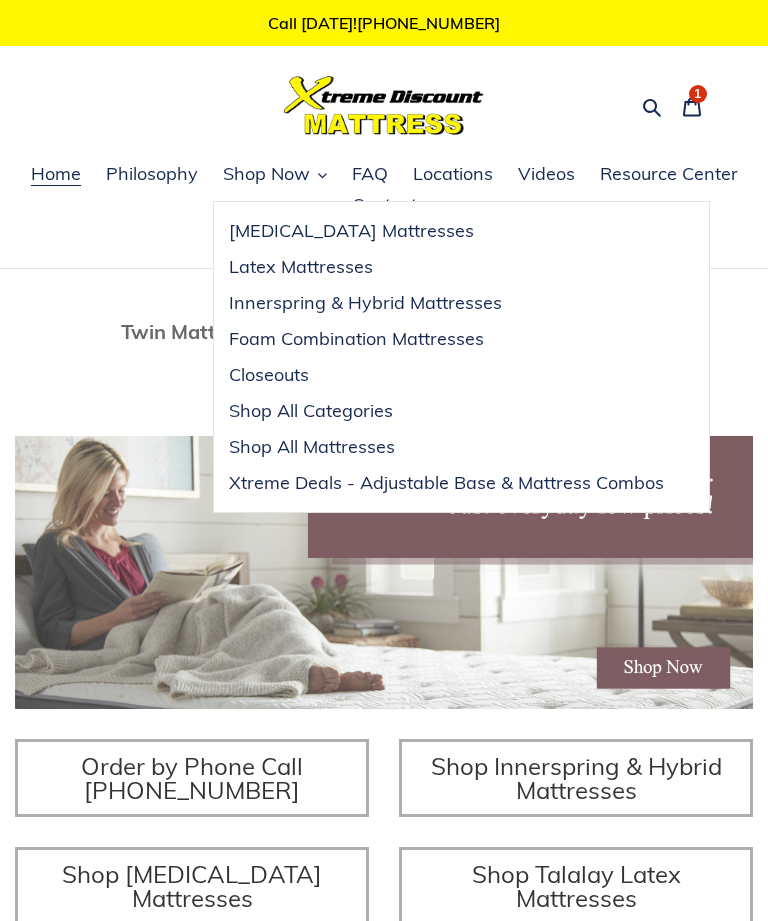 scroll, scrollTop: 0, scrollLeft: 0, axis: both 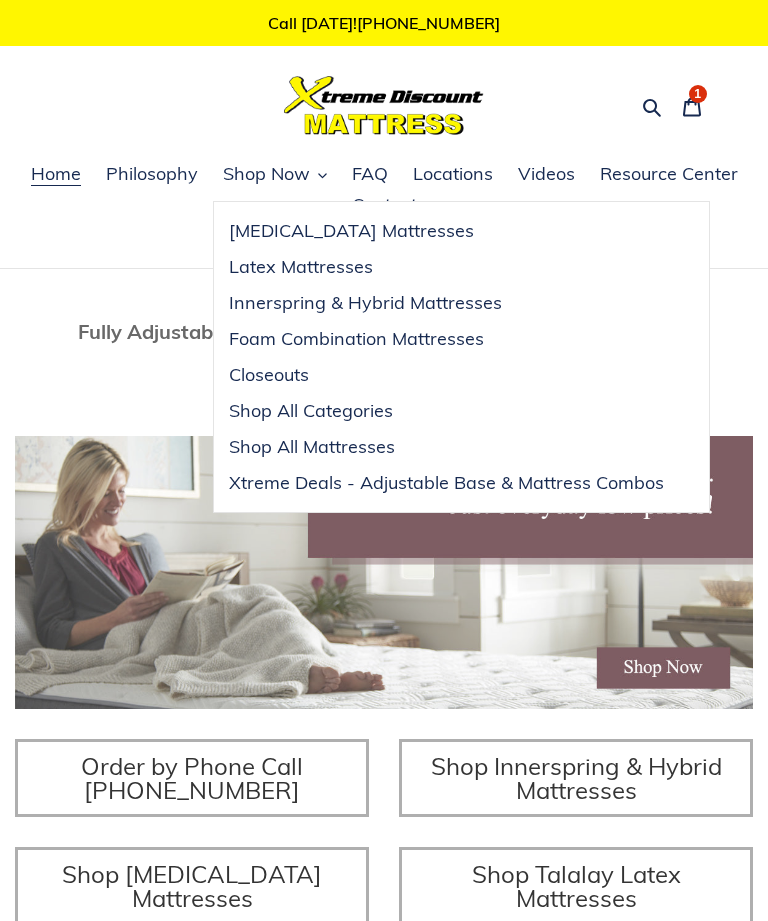 click on "Shop All Mattresses" at bounding box center (312, 447) 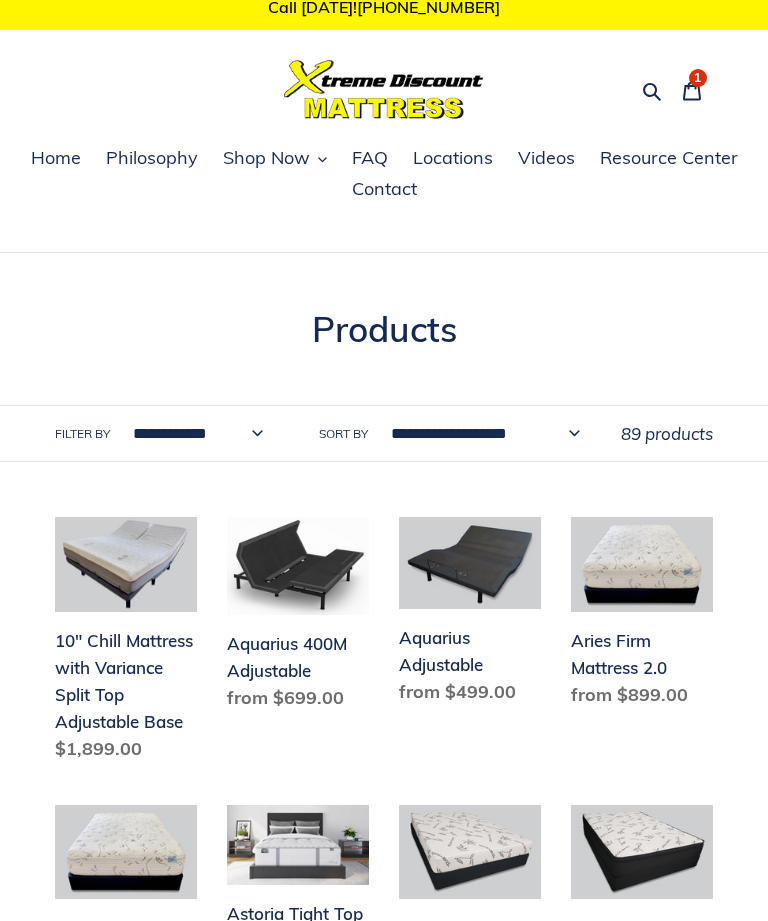 scroll, scrollTop: 23, scrollLeft: 0, axis: vertical 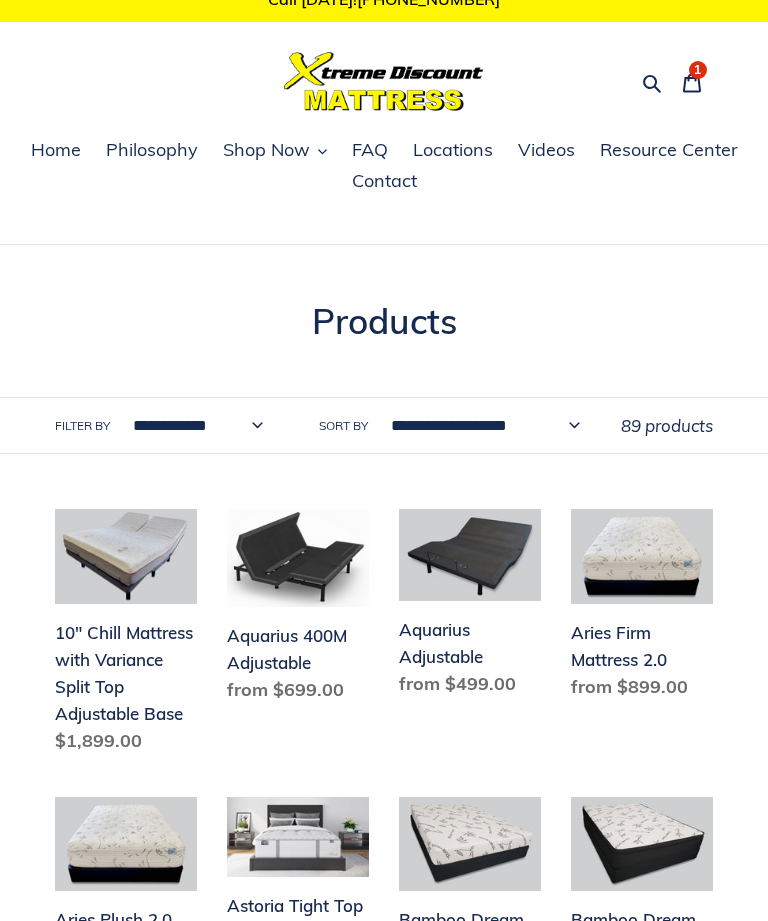click on "**********" at bounding box center [193, 426] 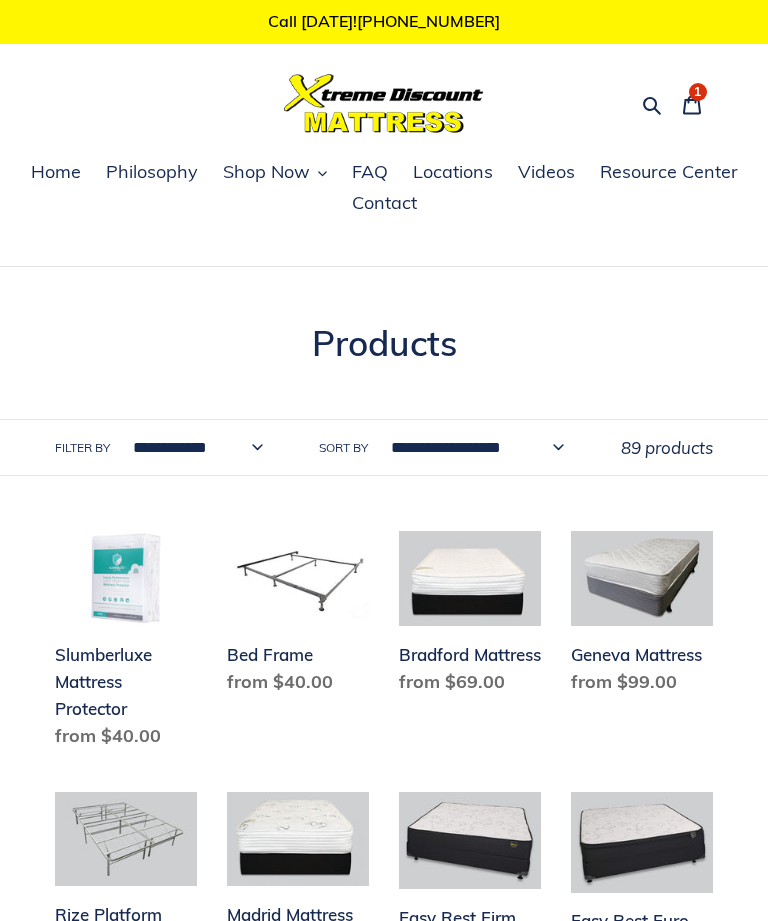 scroll, scrollTop: 0, scrollLeft: 0, axis: both 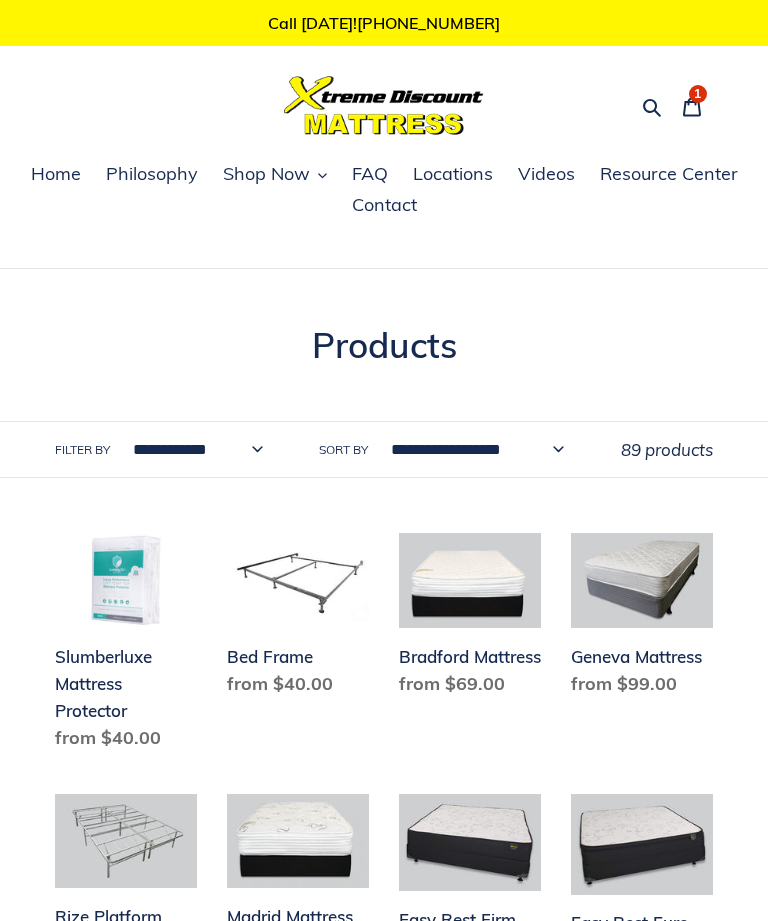 click on "1" at bounding box center (697, 94) 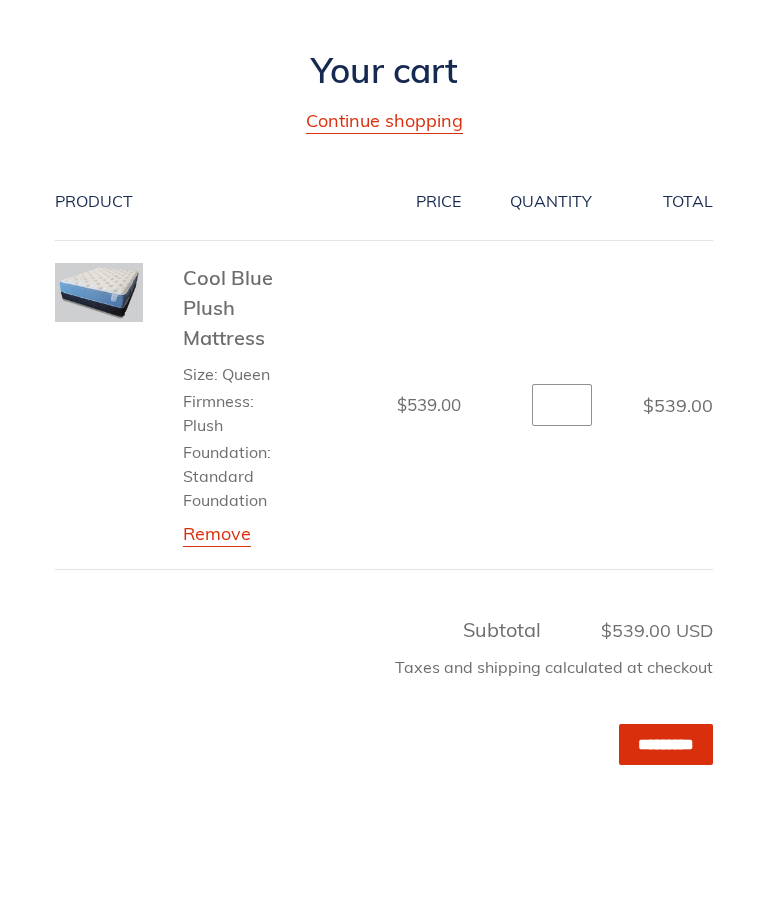 scroll, scrollTop: 275, scrollLeft: 0, axis: vertical 